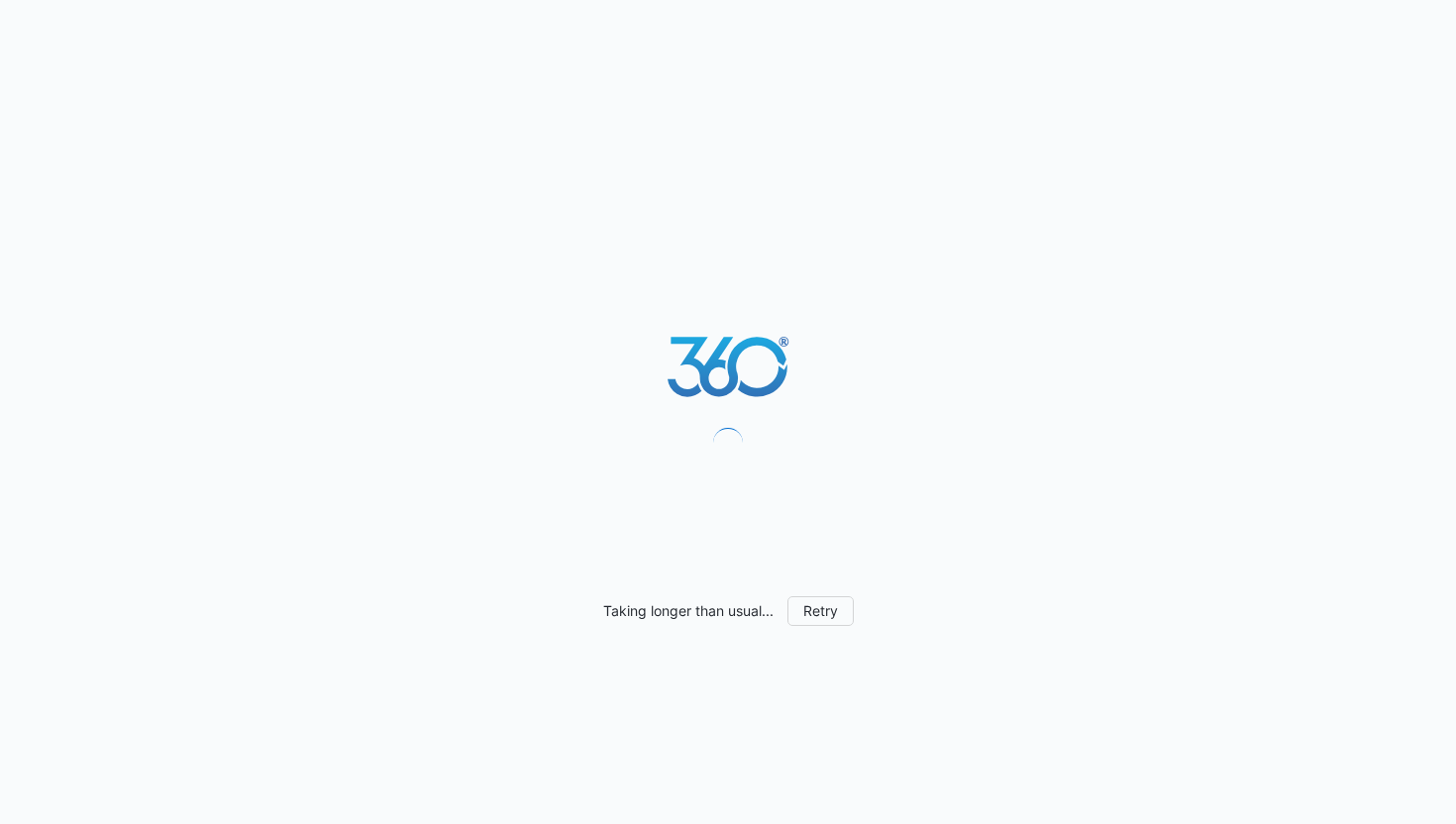 scroll, scrollTop: 0, scrollLeft: 0, axis: both 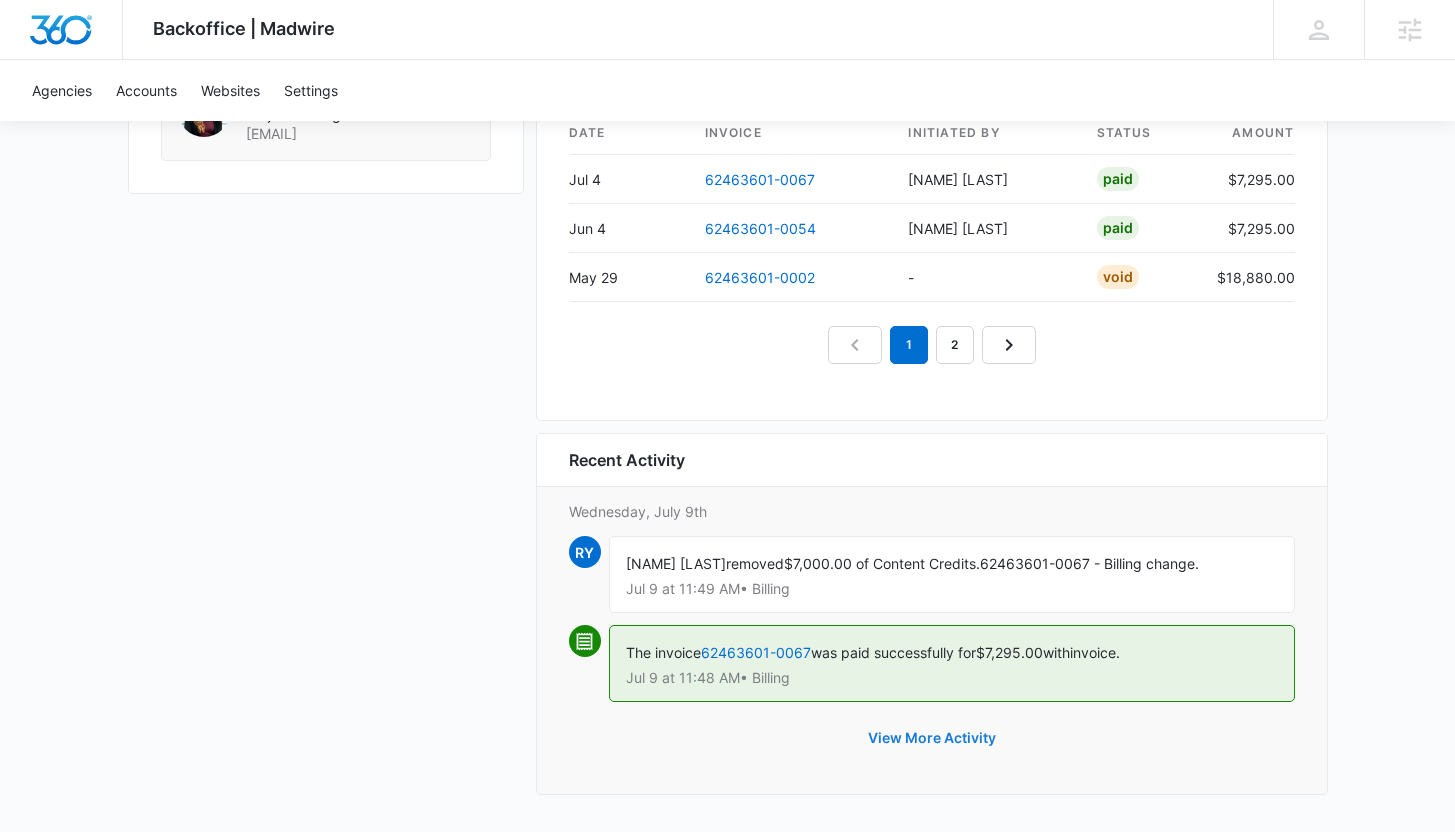 click on "View More Activity" at bounding box center (932, 738) 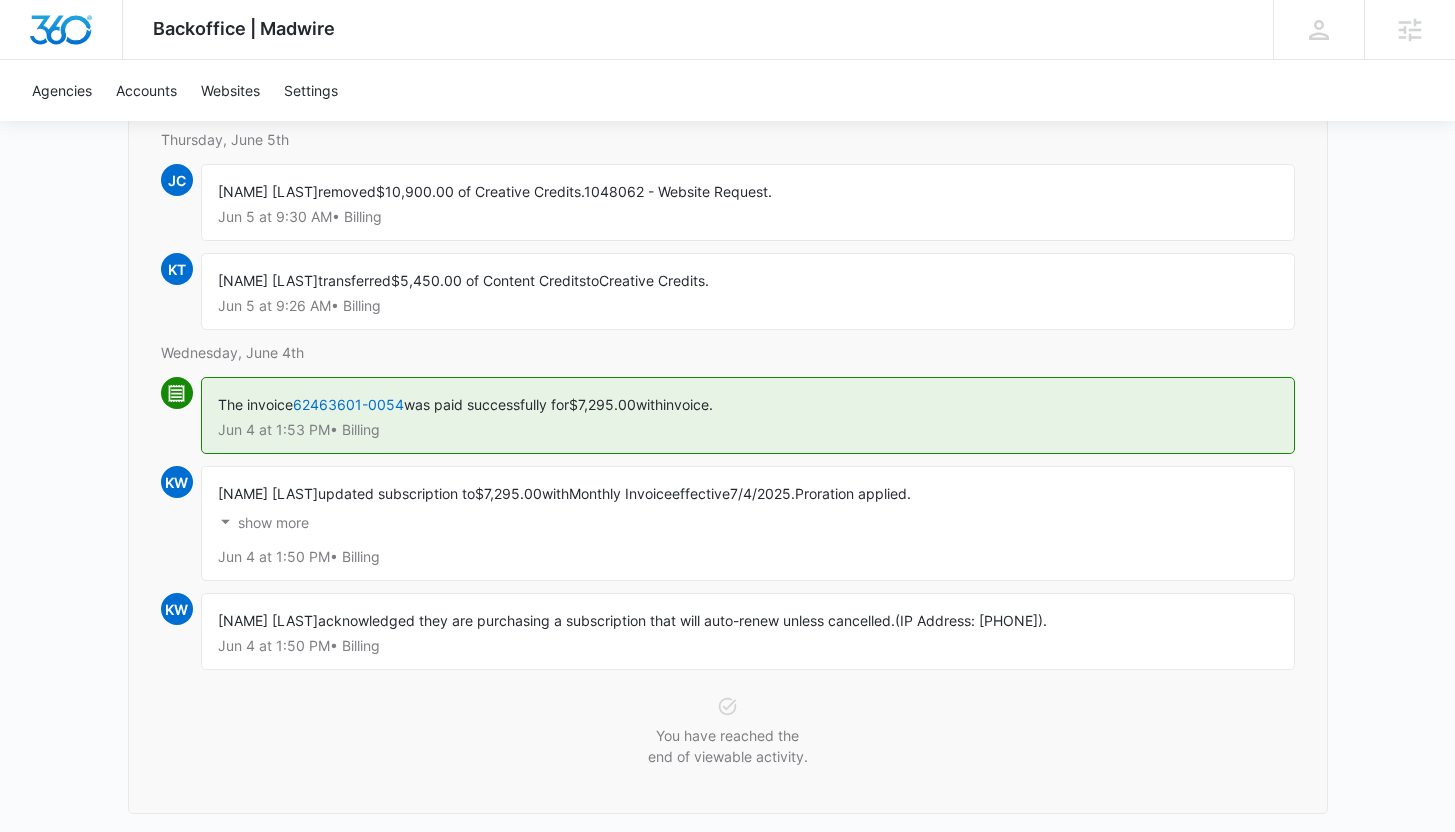 scroll, scrollTop: 1406, scrollLeft: 0, axis: vertical 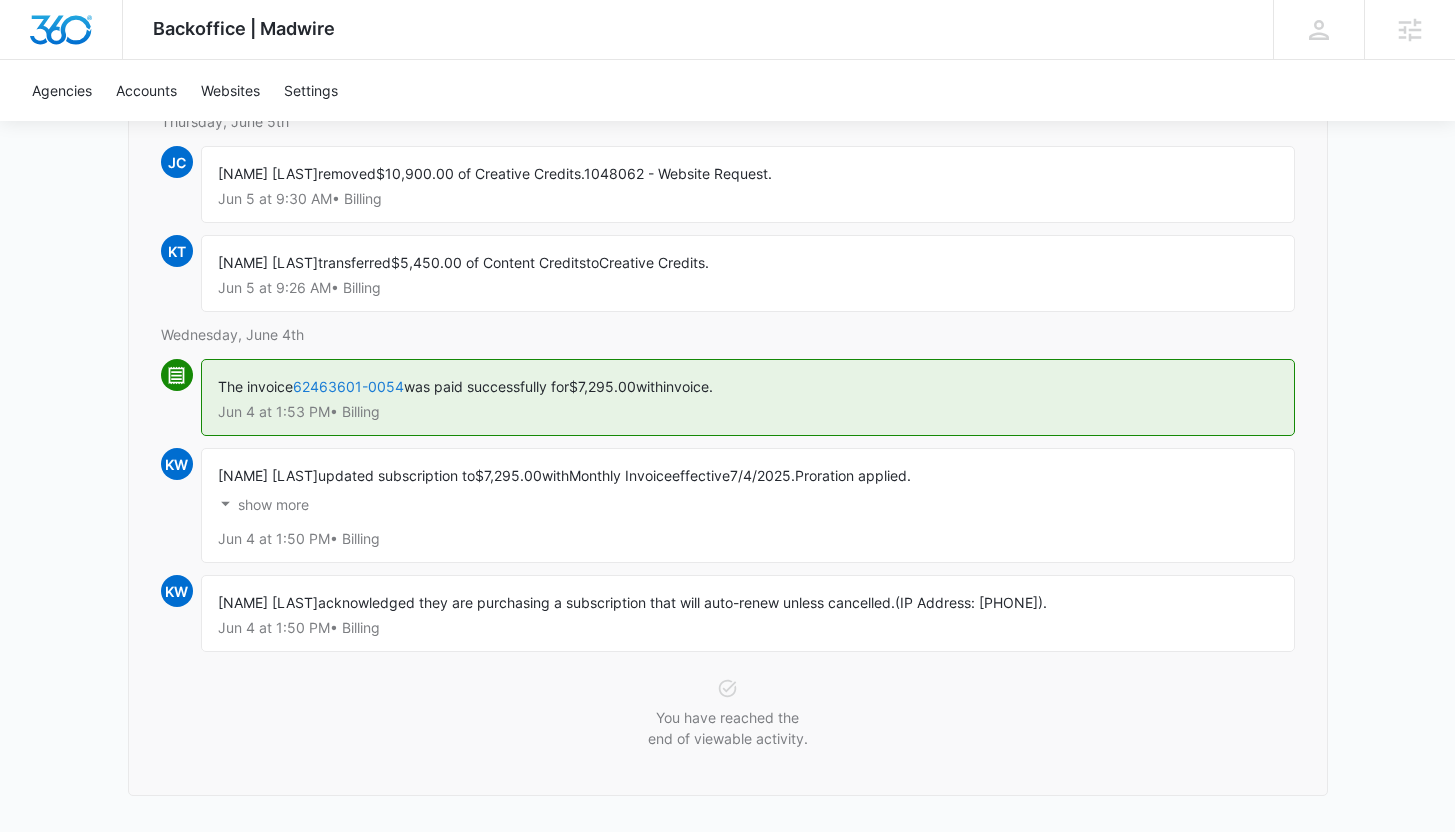 click on "62463601-0054" at bounding box center (348, 386) 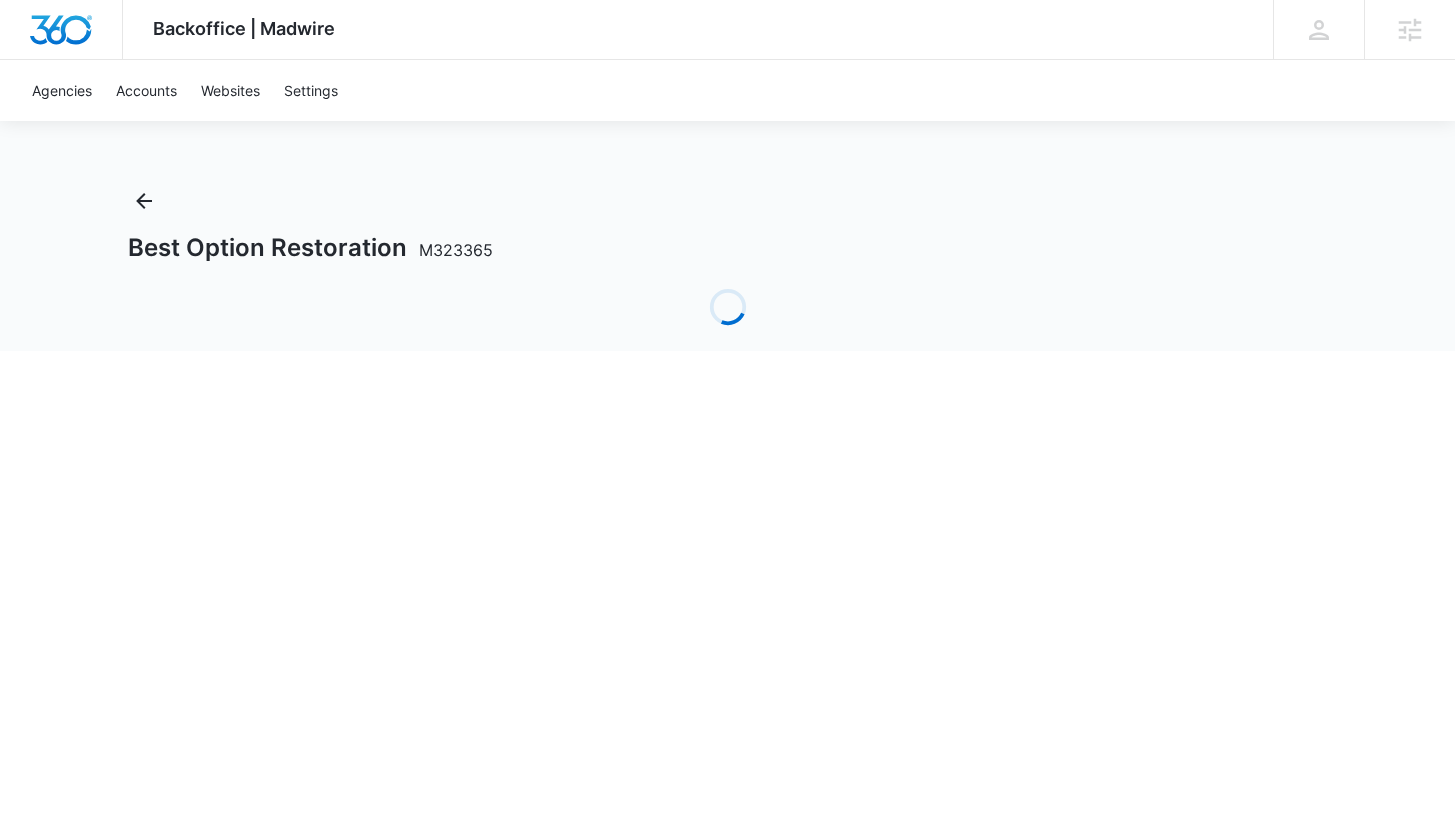 scroll, scrollTop: 0, scrollLeft: 0, axis: both 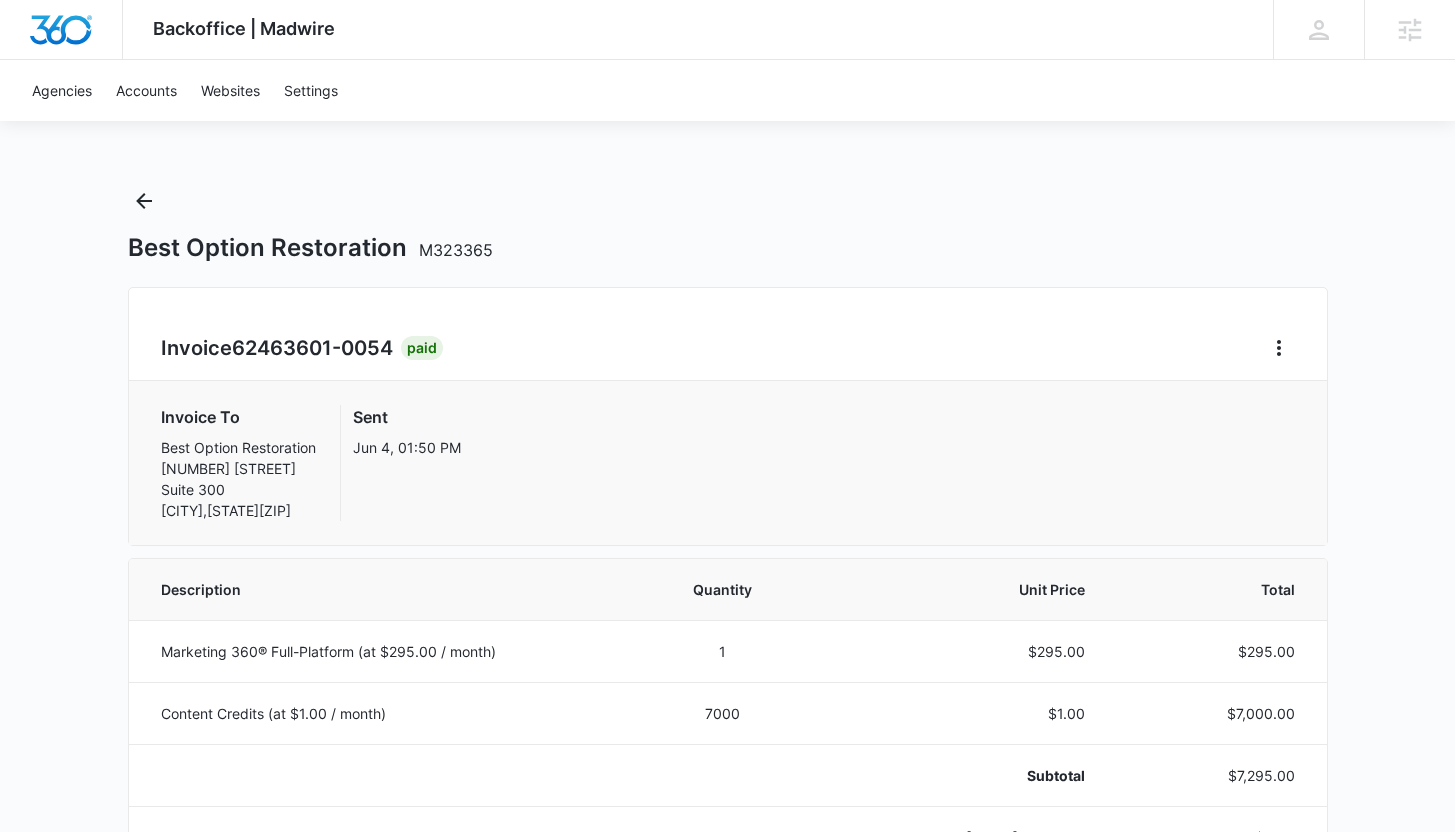 click on "Best Option Restoration 8200 Southpark Cir Suite 300 Littleton ,  CO  80120" at bounding box center (238, 479) 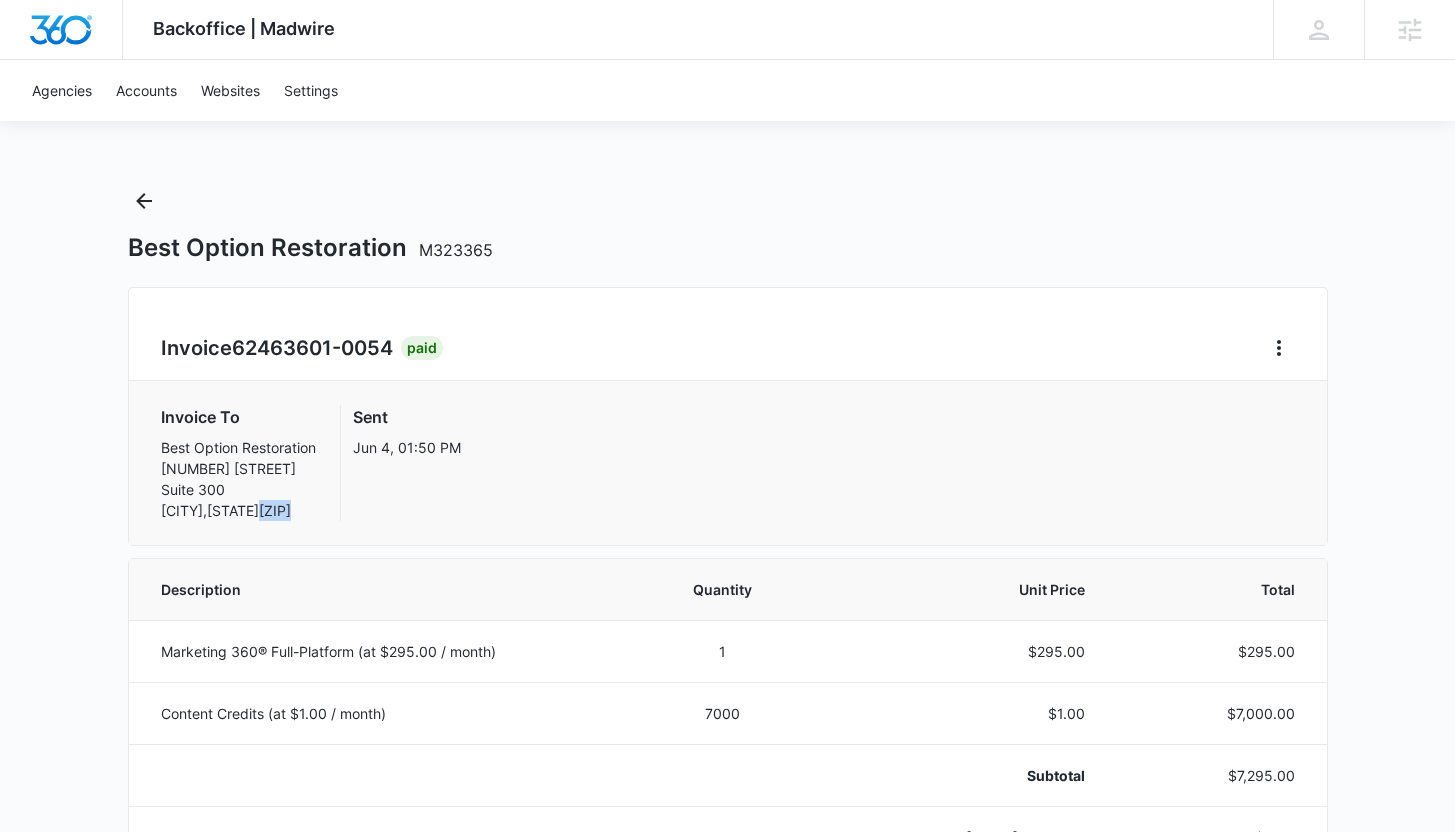 click on "Best Option Restoration 8200 Southpark Cir Suite 300 Littleton ,  CO  80120" at bounding box center (238, 479) 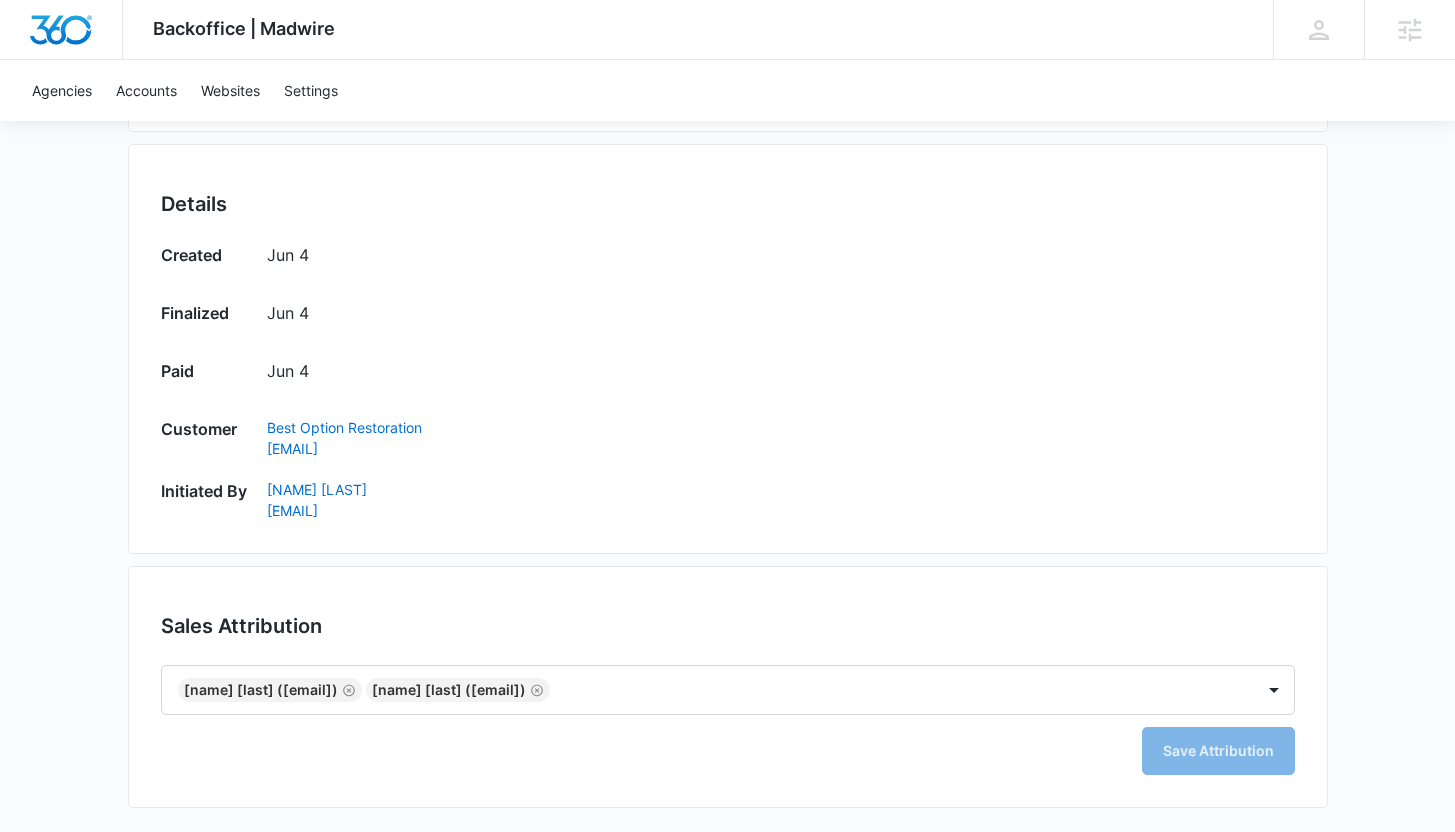 scroll, scrollTop: 0, scrollLeft: 0, axis: both 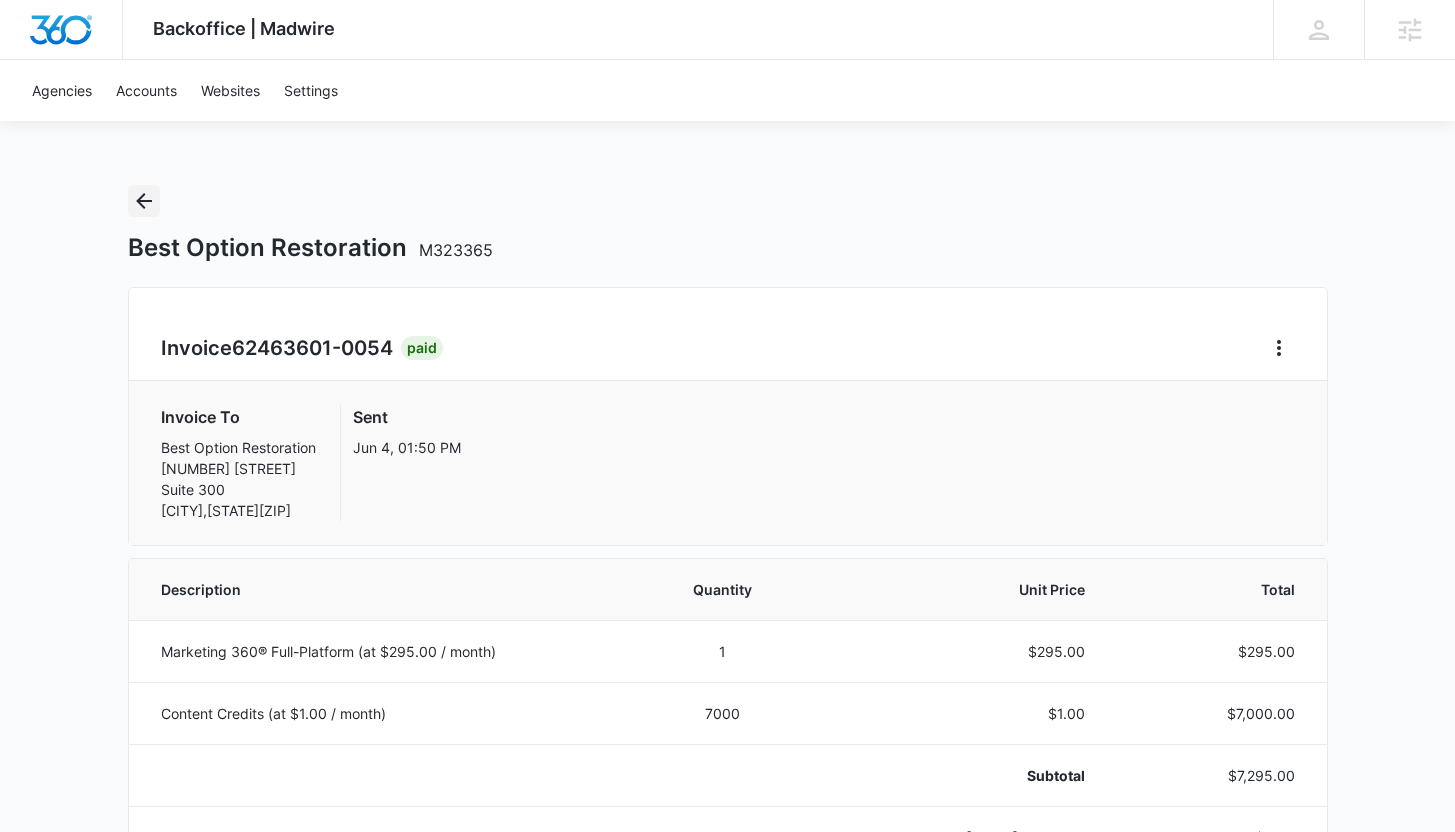 click at bounding box center (144, 201) 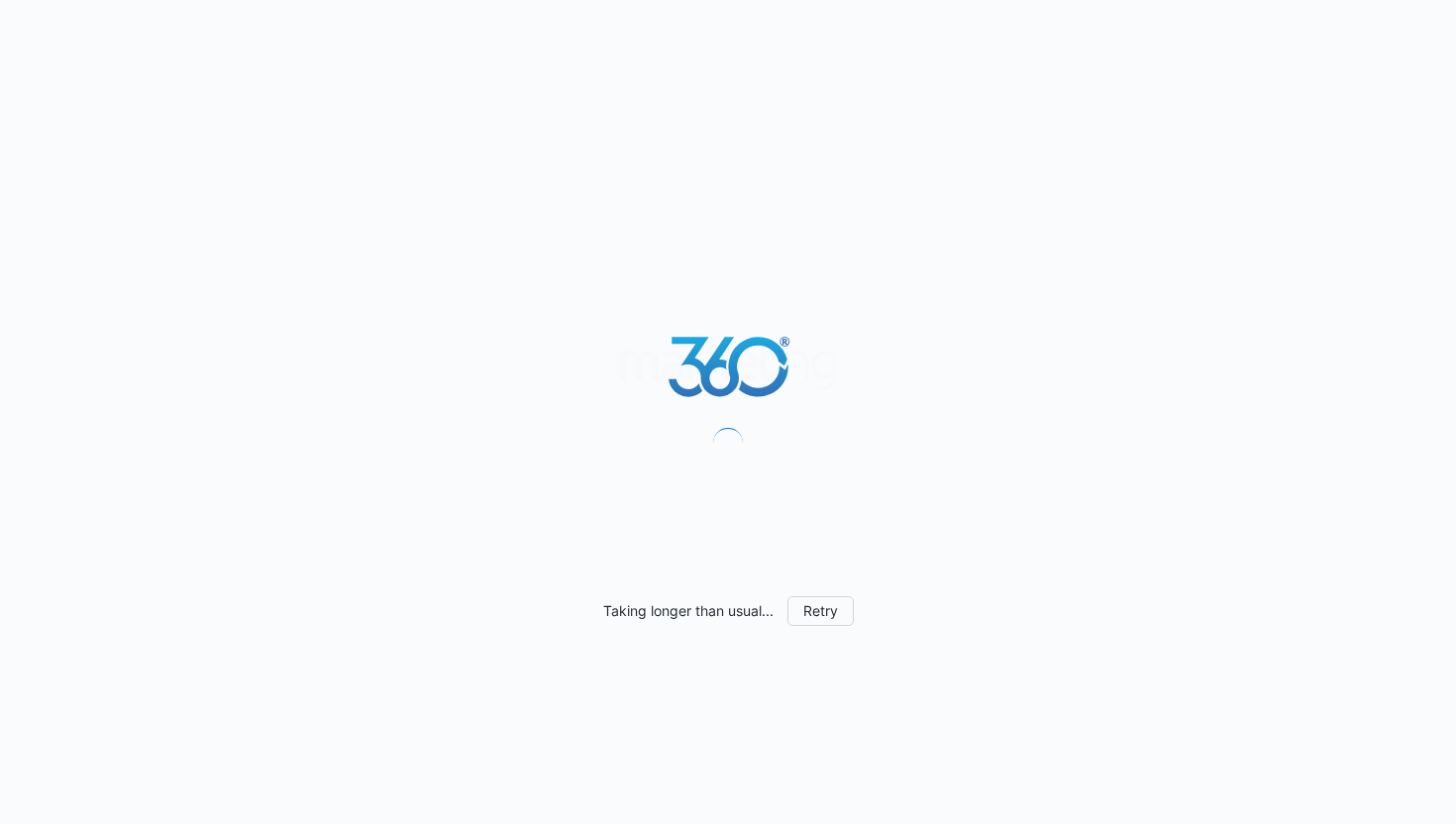 scroll, scrollTop: 0, scrollLeft: 0, axis: both 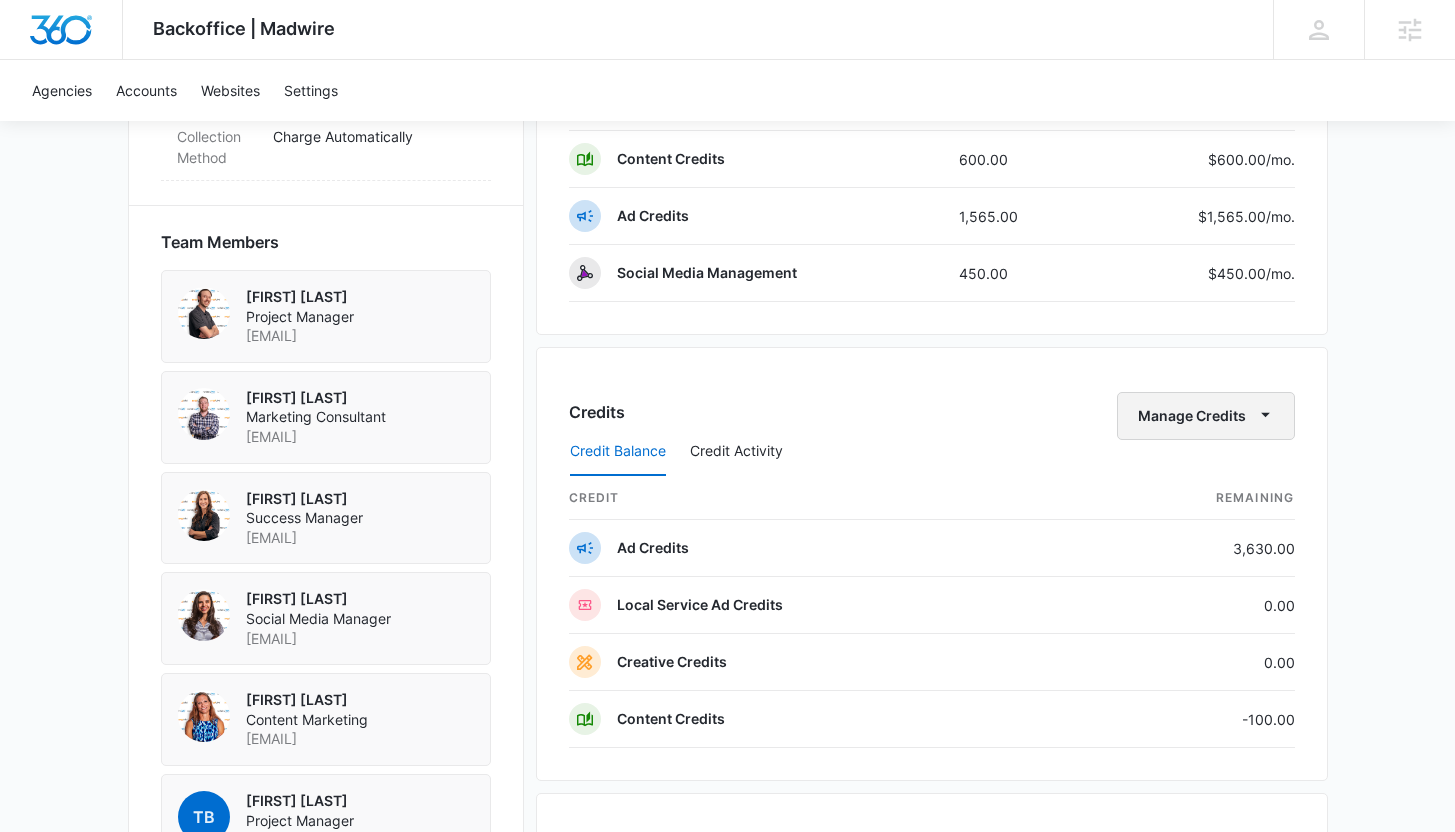 click at bounding box center [1265, 414] 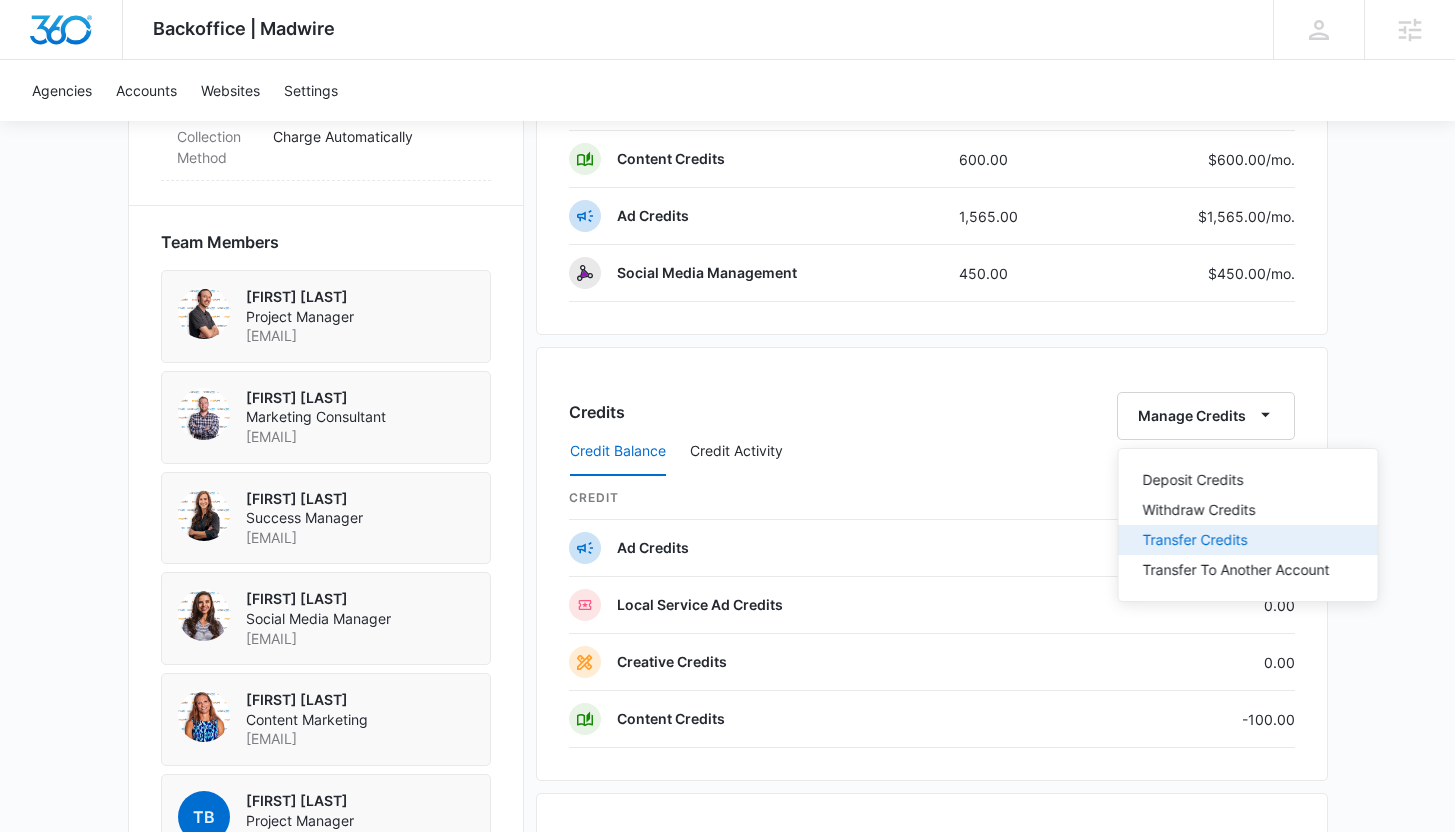 click on "Transfer Credits" at bounding box center (1236, 480) 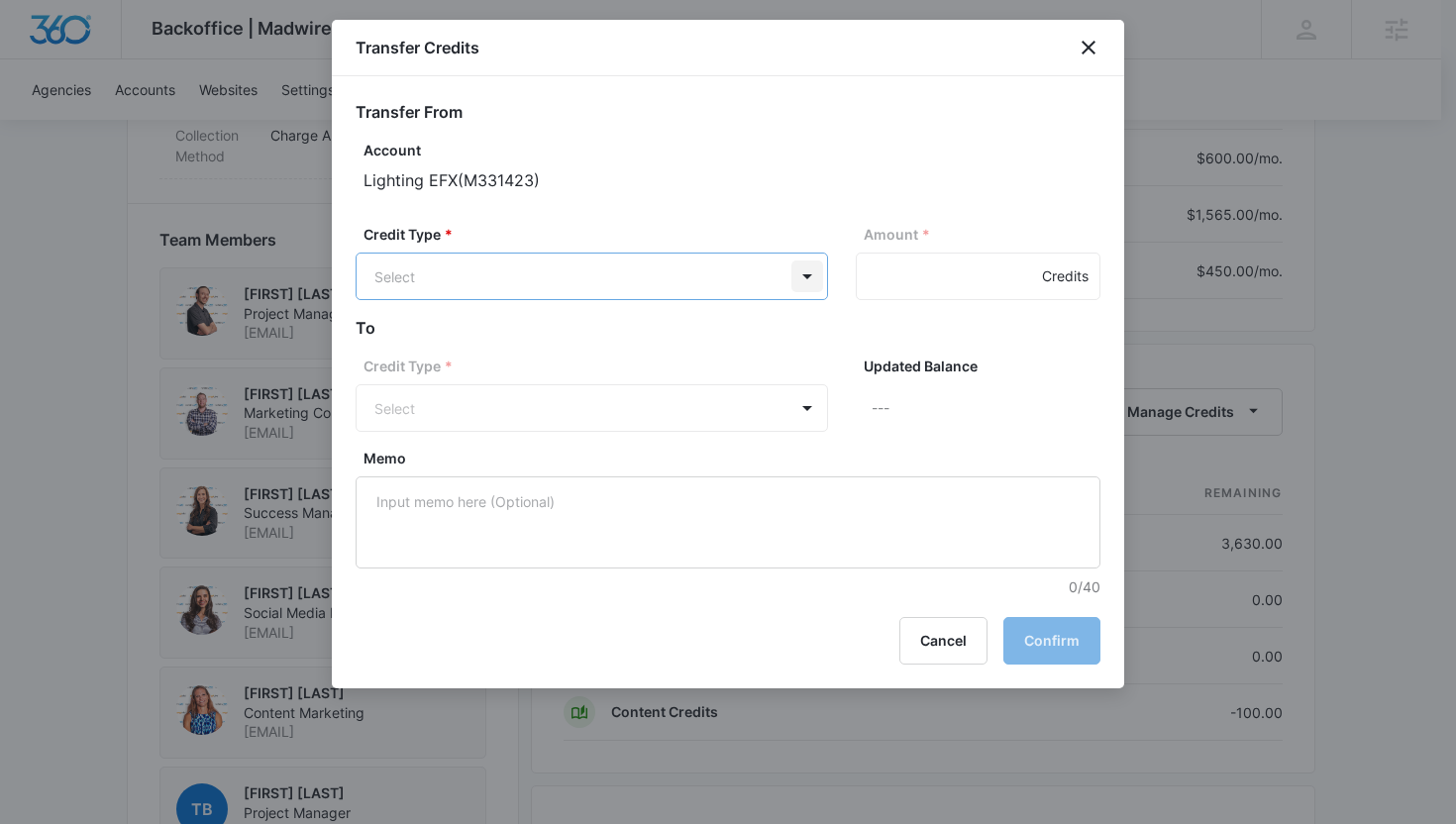 click on "Backoffice | Madwire Apps Settings KB Kaitlyn Brunswig kaitlyn.brunswig@madwire.com My Profile Notifications Support Logout Terms & Conditions   •   Privacy Policy Agencies Agency Management Agencies Accounts Websites Settings Lighting EFX M331423 Paid Next payment of  $3,023.62  due  Jul 22 One Time Sale Go to Dashboard Lighting EFX M331423 Details Billing Type Stripe Billing Contact Todd Null toddefx@gmail.com 18592826400 Billing Address 6920 Dixie Highway Florence ,  KY   41042 US Local Time 06:57pm   ( America/New_York ) Industry eCommerce Store Lifetime May 22  ( 1 month ) Last Active - Lead Source - Partner - Stripe ID cus_SMOxjLYfyh2aO0 Collection Method Charge Automatically Team Members Tyler Brungardt Project Manager Tyler.Brungardt@madwire.com levi deeney Marketing Consultant levi.deeney@marketing360.com Kaitlyn Brunswig Success Manager kaitlyn.brunswig@madwire.com Sarah Voegtlin Social Media Manager sarah.voegtlin@madwire.com Jen Dionne Content Marketing jennifer.dionne@madwire.com tb Billing" at bounding box center (728, 71) 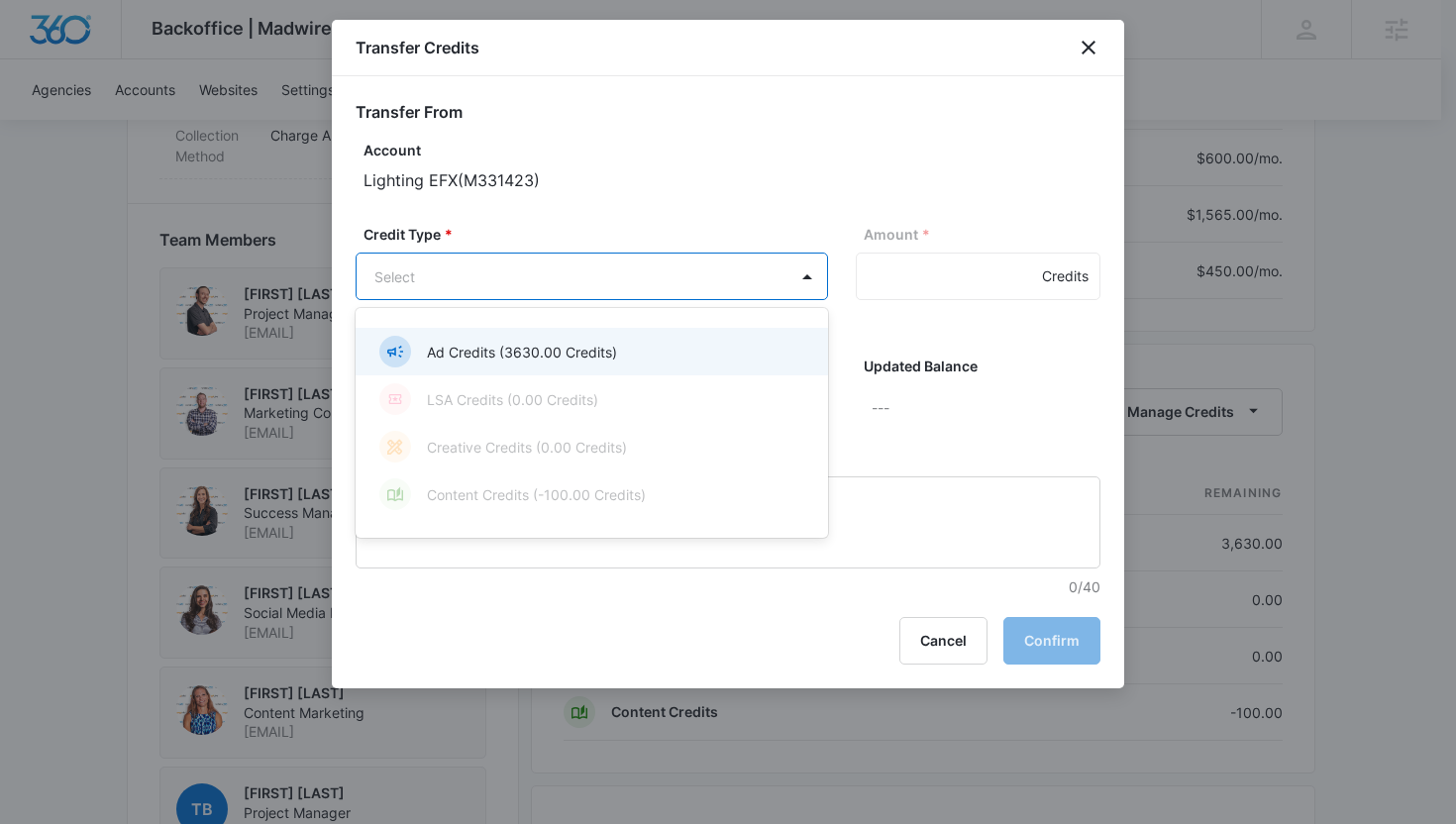 click on "Ad Credits (3630.00 Credits)" at bounding box center [589, 352] 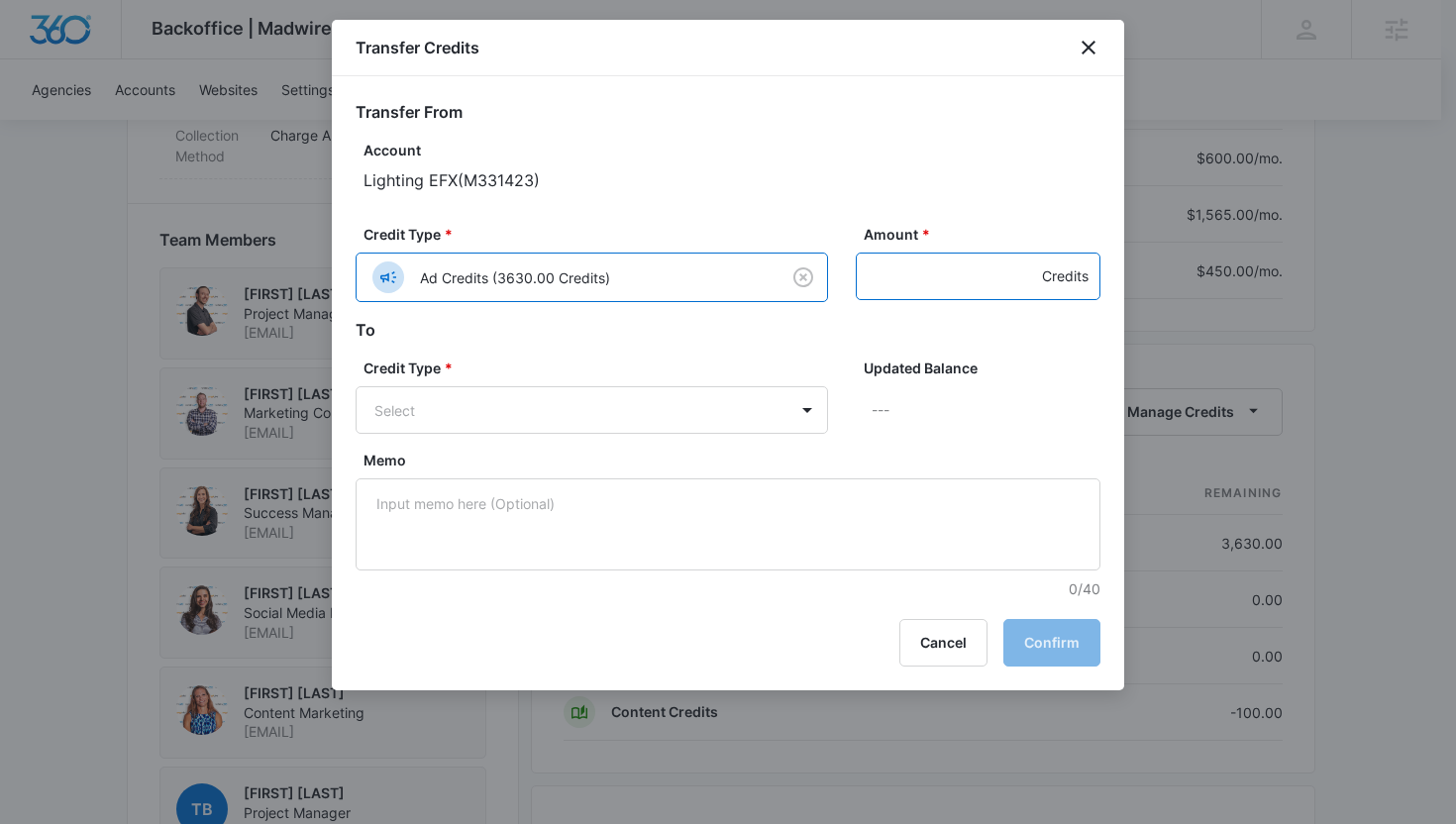 click on "Amount *" at bounding box center (978, 276) 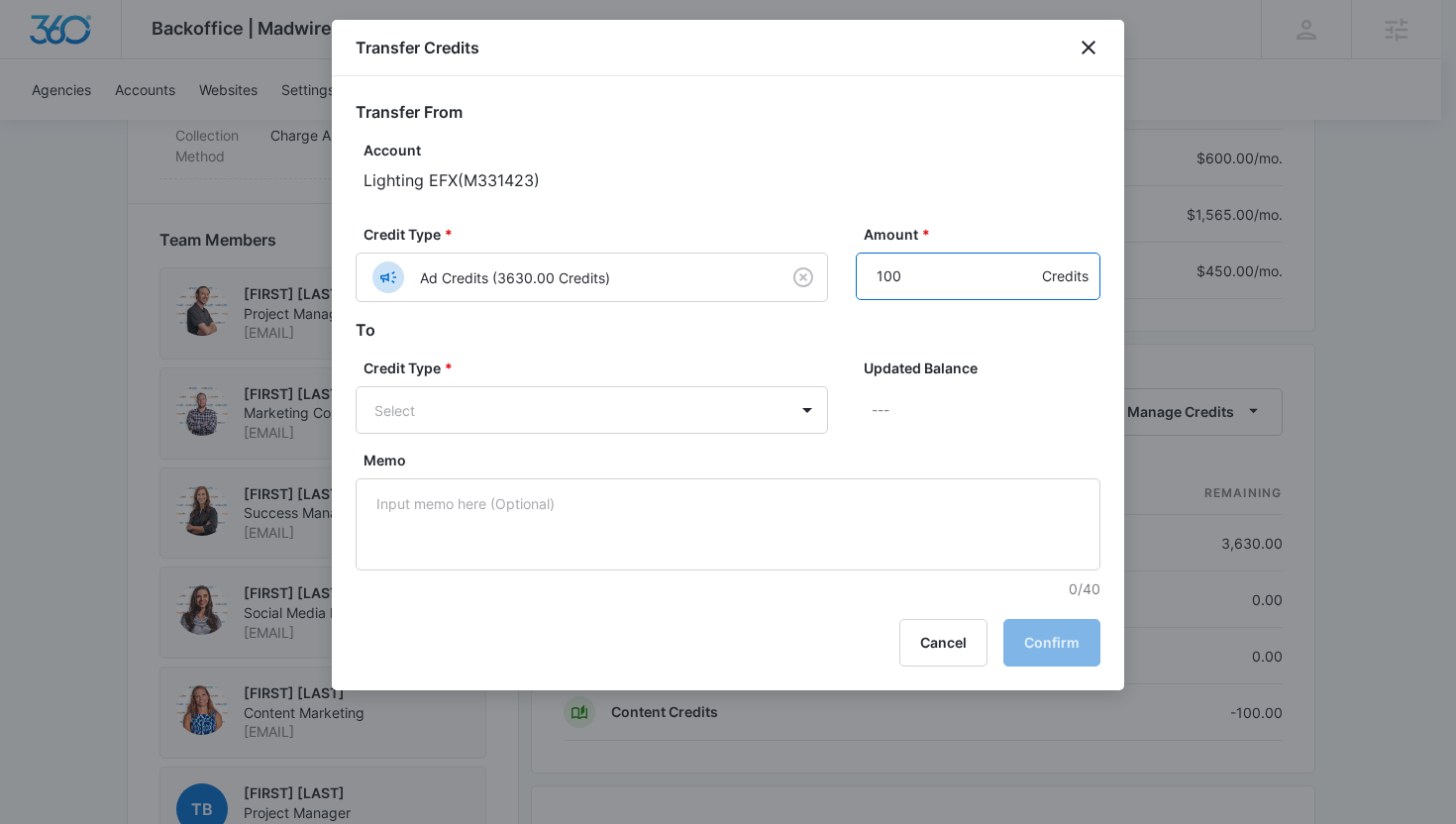 type on "100" 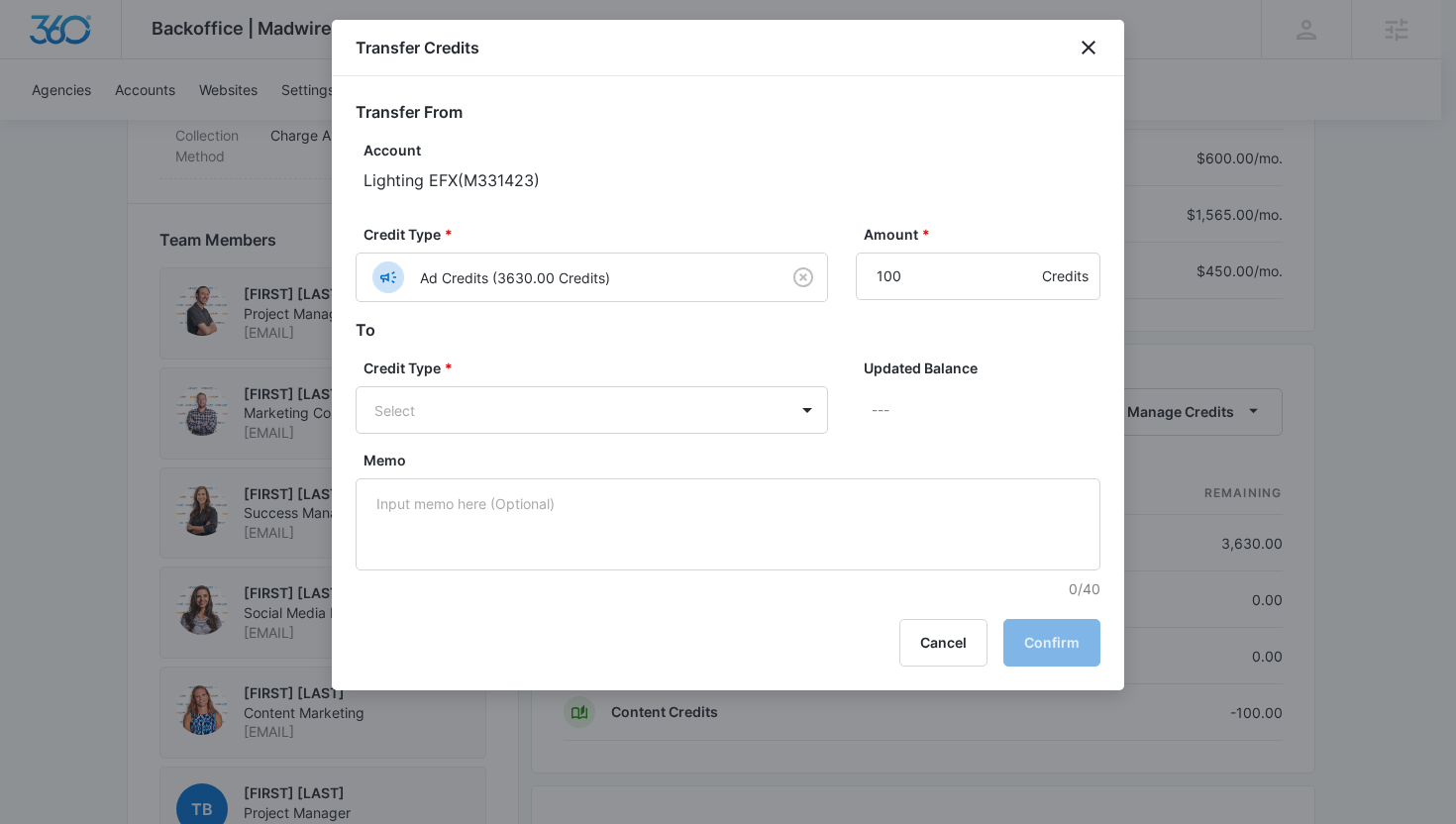 click on "To" at bounding box center (728, 330) 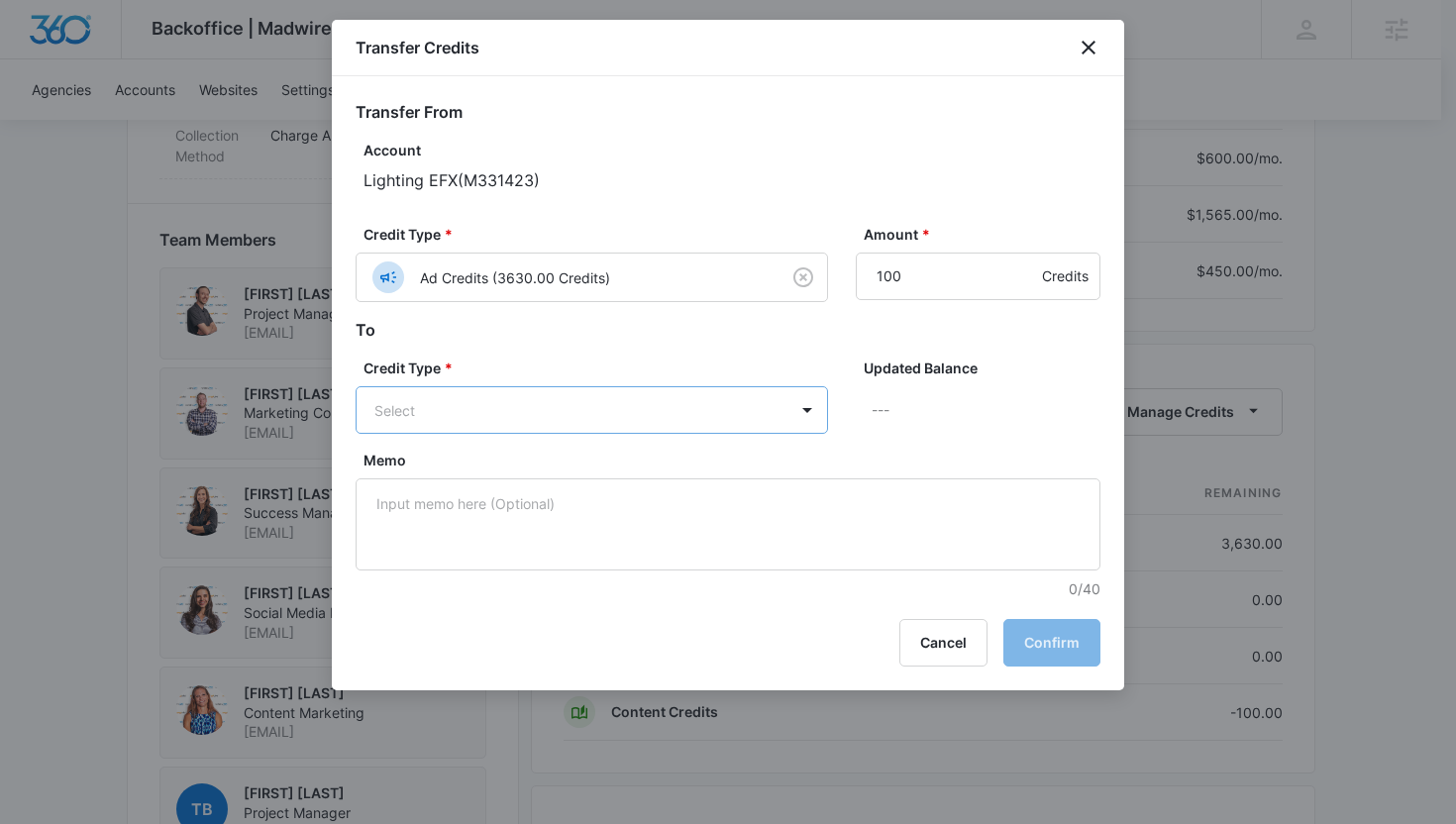 click on "Backoffice | Madwire Apps Settings KB Kaitlyn Brunswig kaitlyn.brunswig@madwire.com My Profile Notifications Support Logout Terms & Conditions   •   Privacy Policy Agencies Agency Management Agencies Accounts Websites Settings Lighting EFX M331423 Paid Next payment of  $3,023.62  due  Jul 22 One Time Sale Go to Dashboard Lighting EFX M331423 Details Billing Type Stripe Billing Contact Todd Null toddefx@gmail.com 18592826400 Billing Address 6920 Dixie Highway Florence ,  KY   41042 US Local Time 06:57pm   ( America/New_York ) Industry eCommerce Store Lifetime May 22  ( 1 month ) Last Active - Lead Source - Partner - Stripe ID cus_SMOxjLYfyh2aO0 Collection Method Charge Automatically Team Members Tyler Brungardt Project Manager Tyler.Brungardt@madwire.com levi deeney Marketing Consultant levi.deeney@marketing360.com Kaitlyn Brunswig Success Manager kaitlyn.brunswig@madwire.com Sarah Voegtlin Social Media Manager sarah.voegtlin@madwire.com Jen Dionne Content Marketing jennifer.dionne@madwire.com tb Billing" at bounding box center [728, 71] 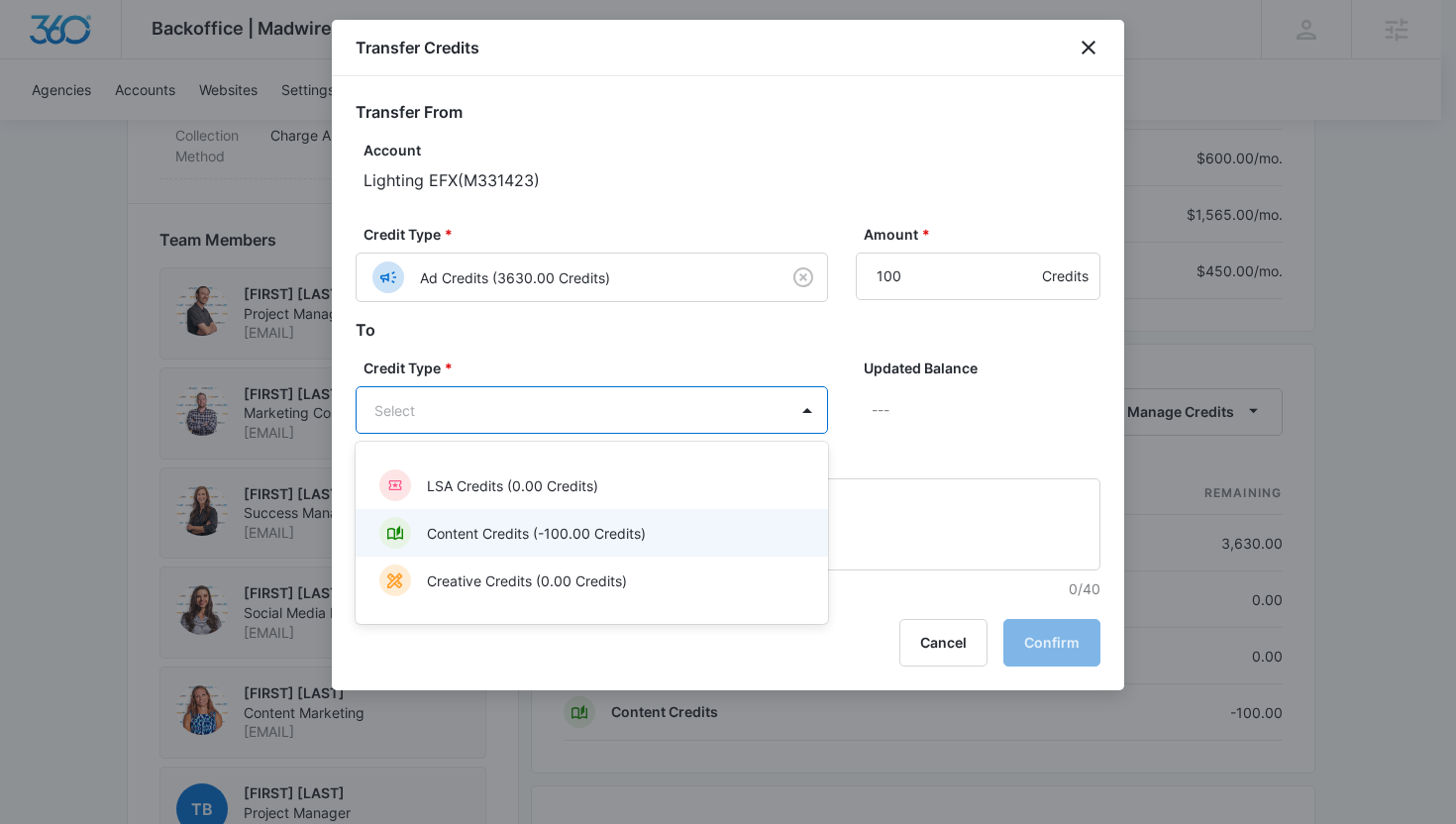 click on "Content Credits (-100.00 Credits)" at bounding box center (589, 533) 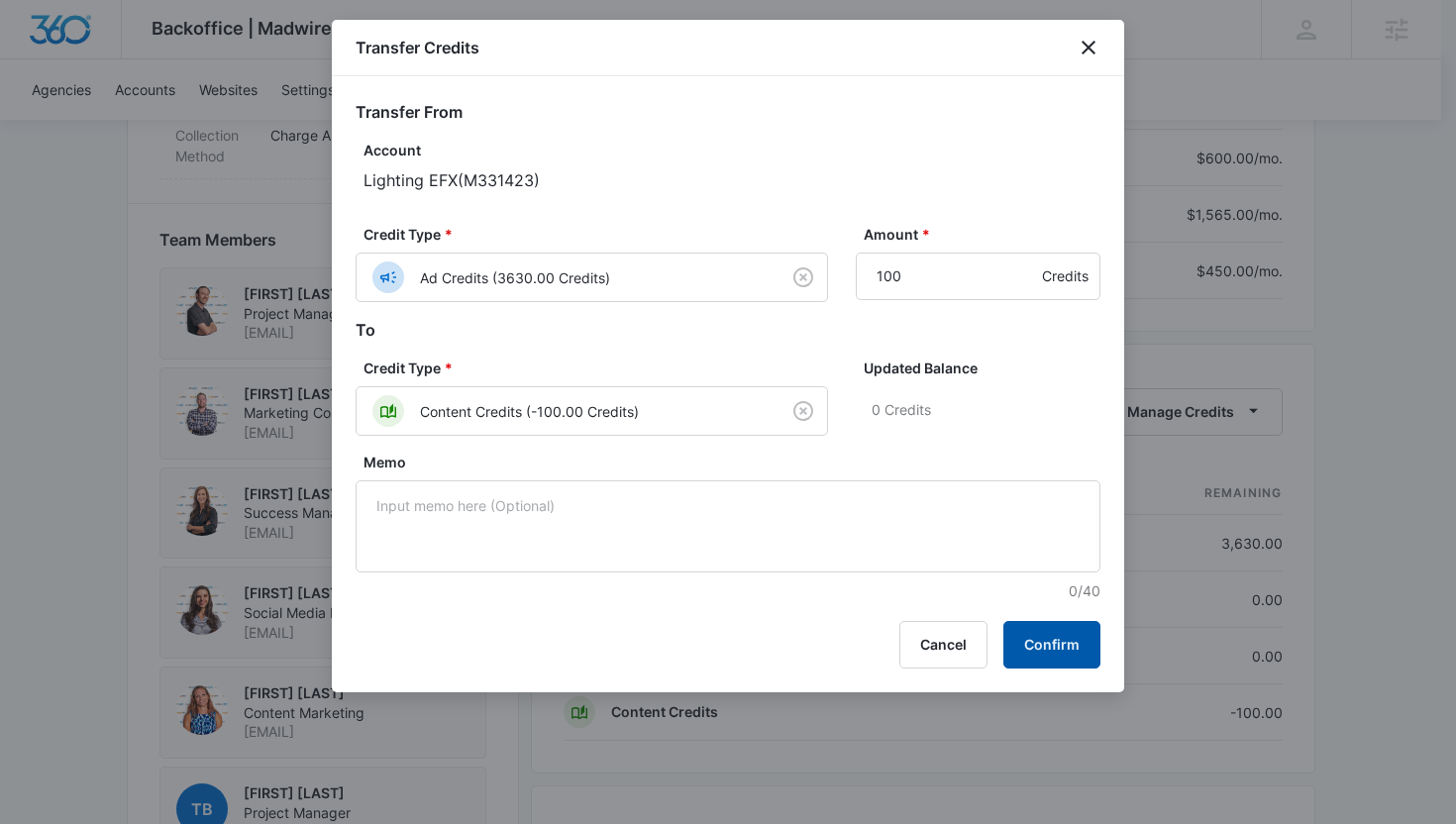 click on "Confirm" at bounding box center (1052, 645) 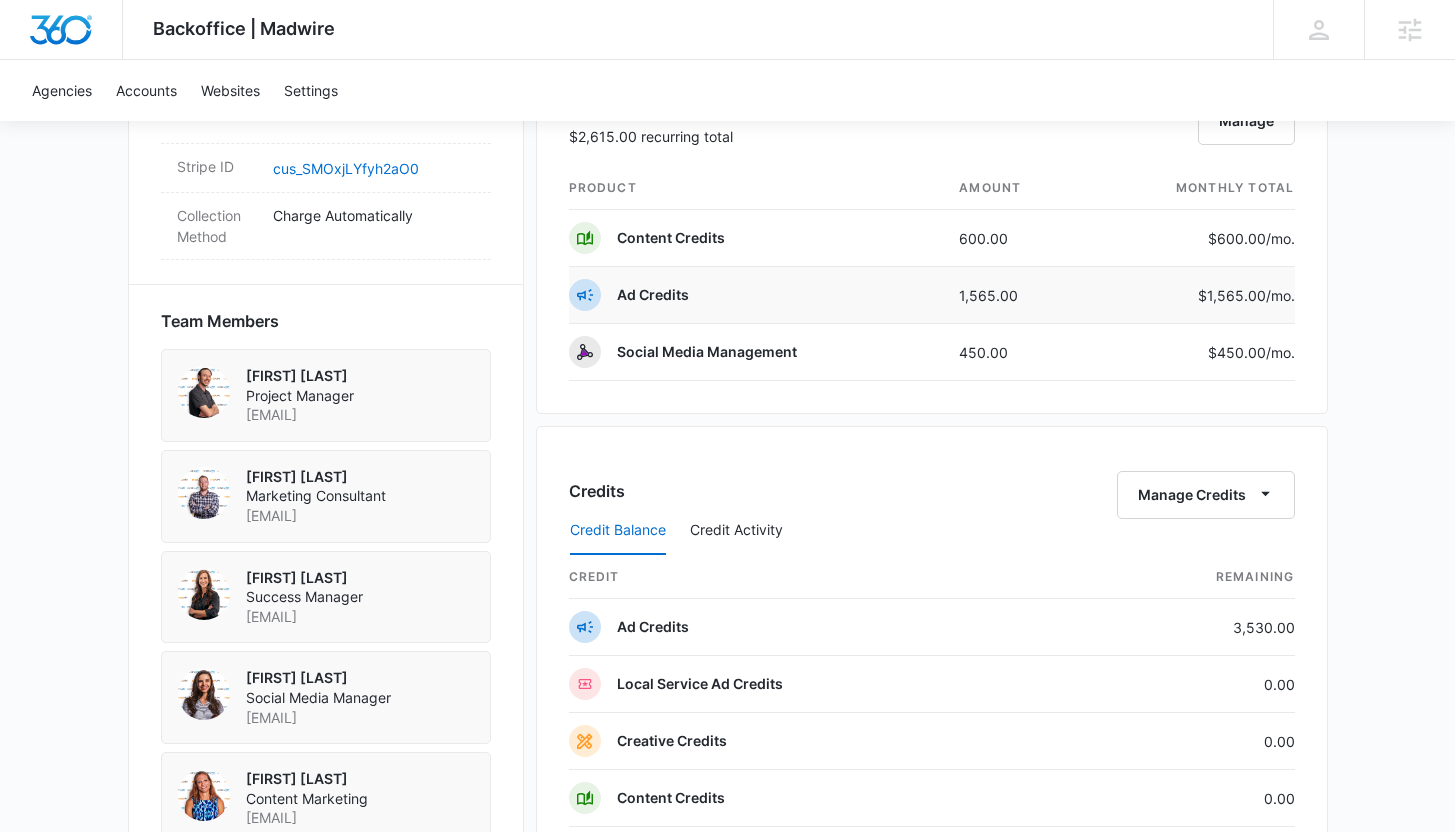 scroll, scrollTop: 1231, scrollLeft: 0, axis: vertical 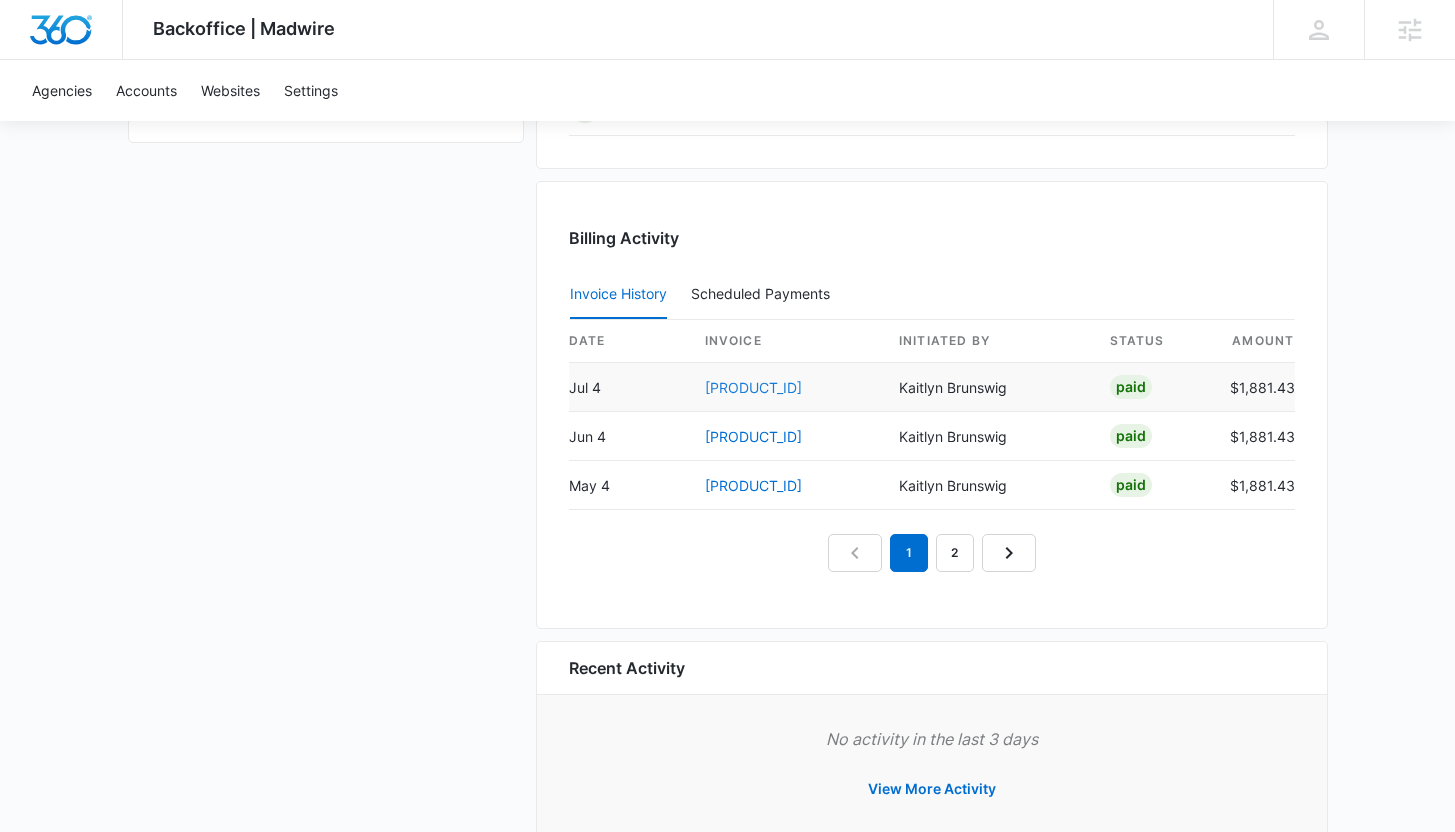 click on "49A6AB02-0009" at bounding box center [753, 387] 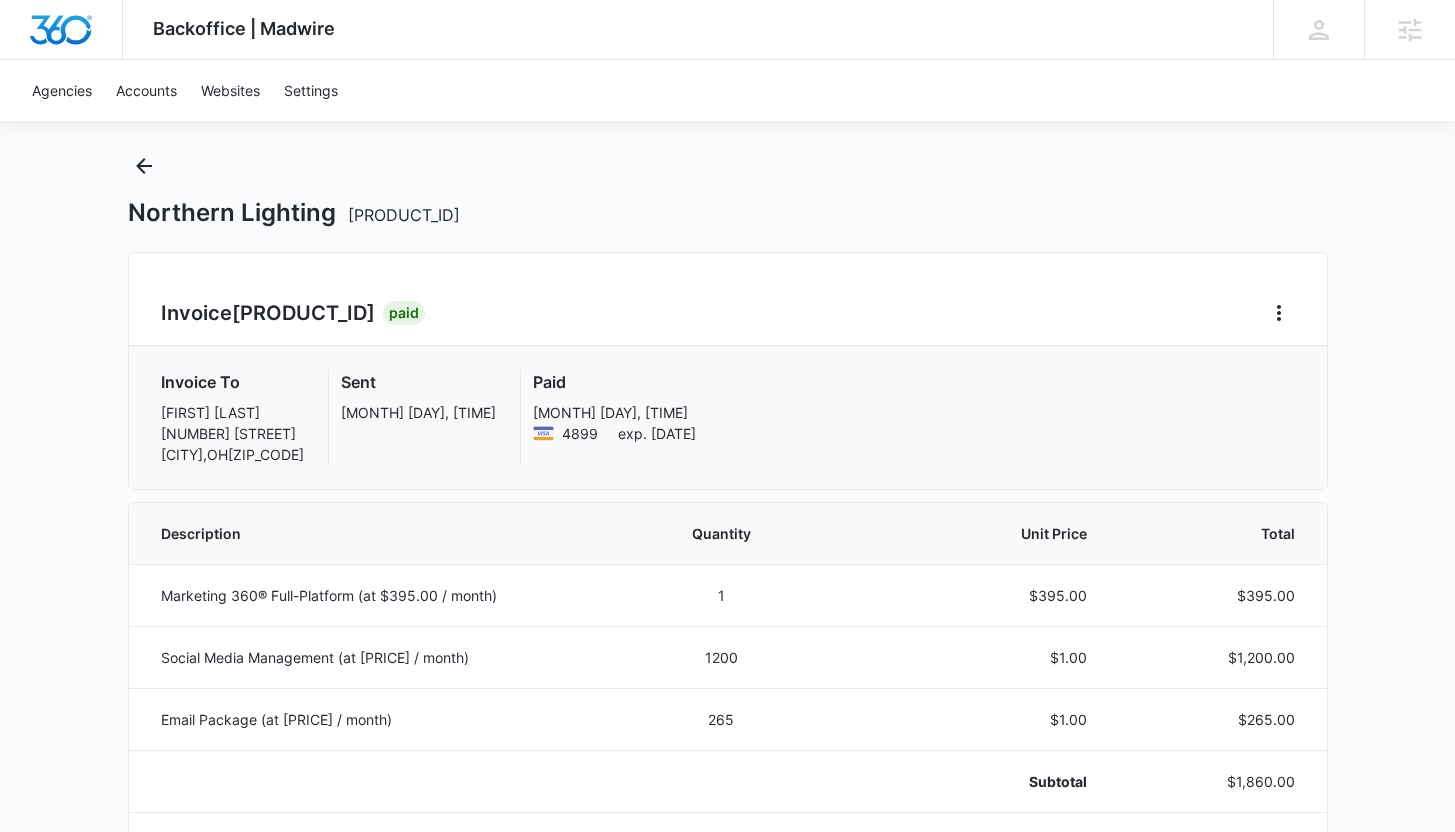 scroll, scrollTop: 43, scrollLeft: 0, axis: vertical 